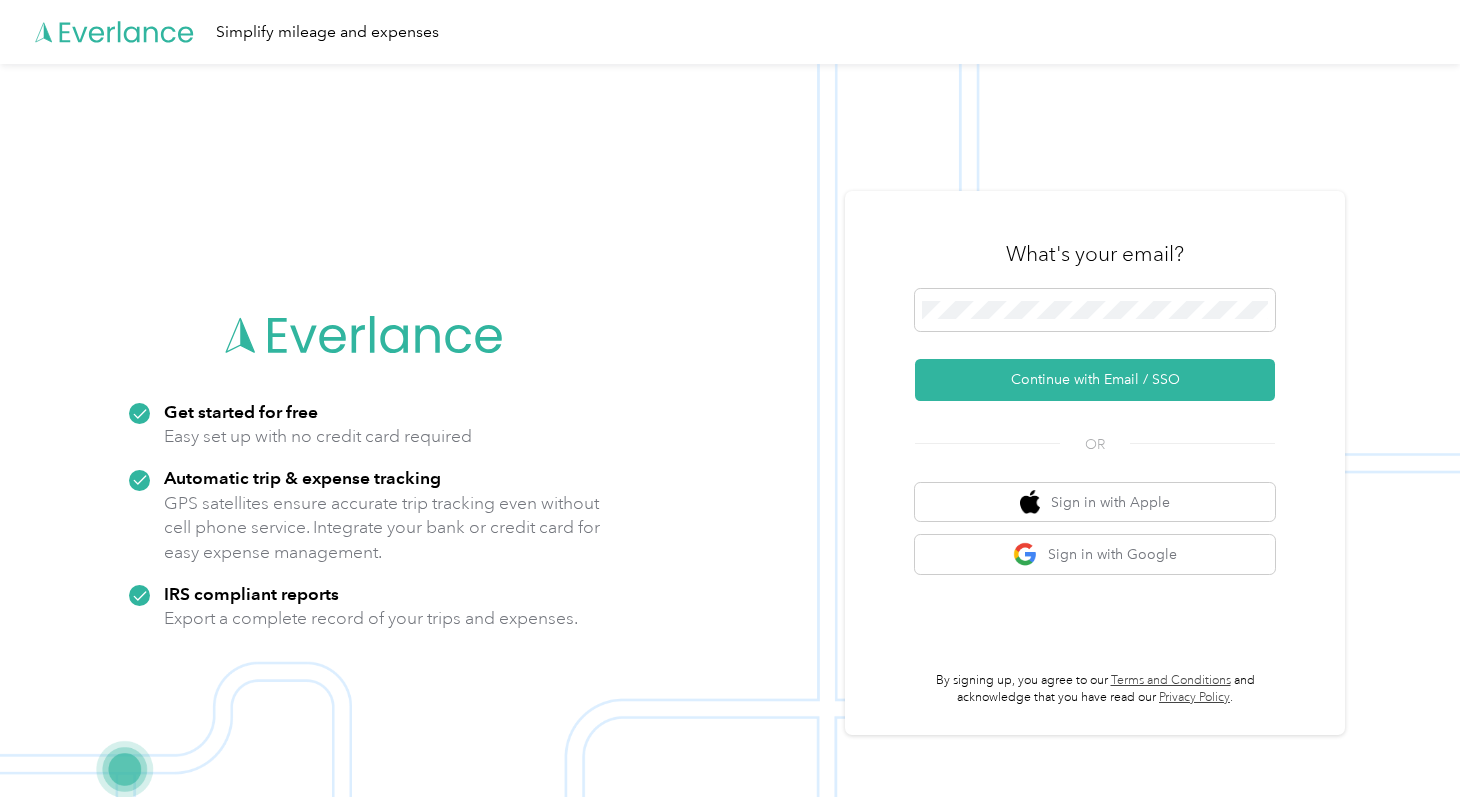 scroll, scrollTop: 0, scrollLeft: 0, axis: both 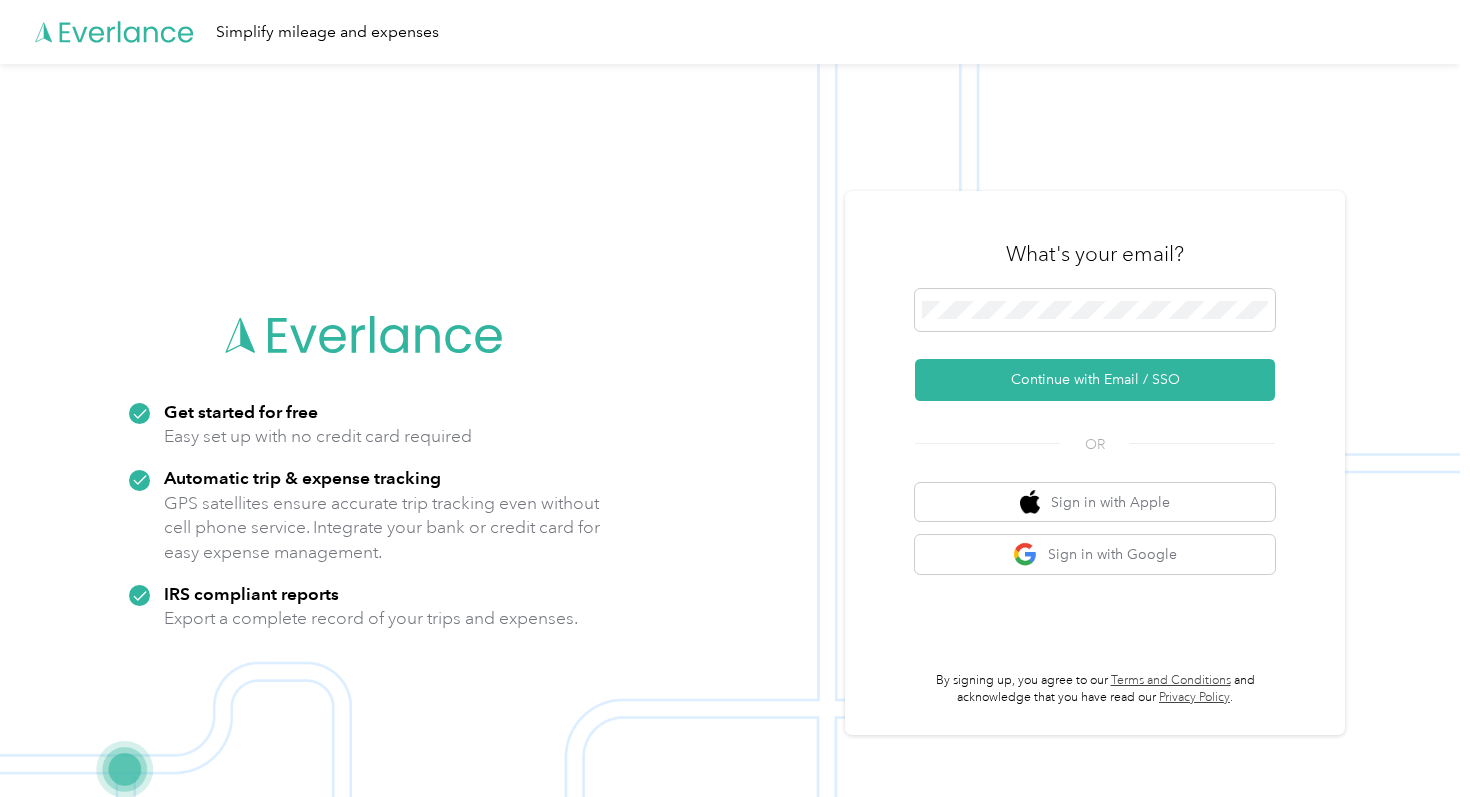 click on "Continue with Email / SSO" at bounding box center [1095, 380] 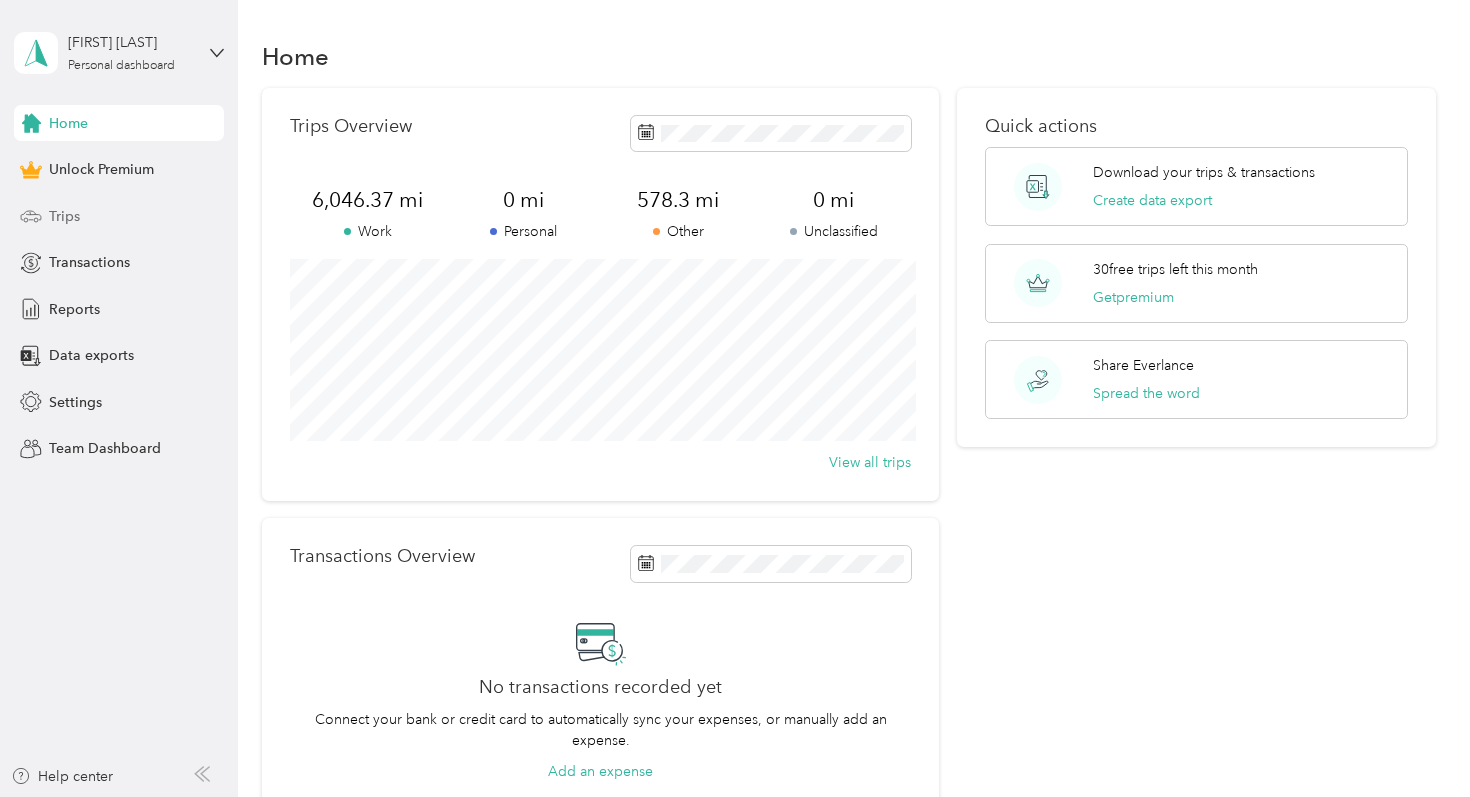 click on "Trips" at bounding box center (119, 216) 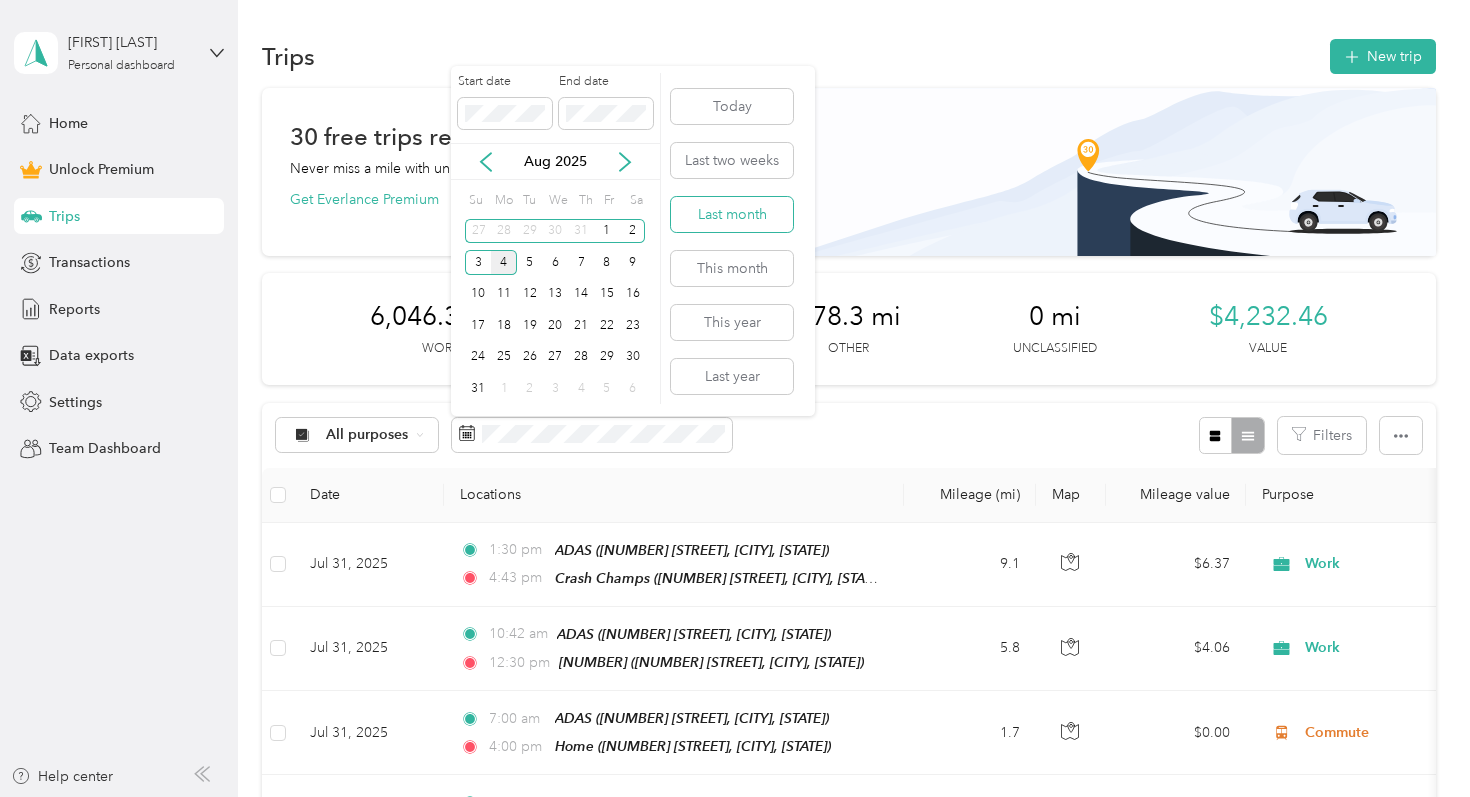 click on "Last month" at bounding box center [732, 214] 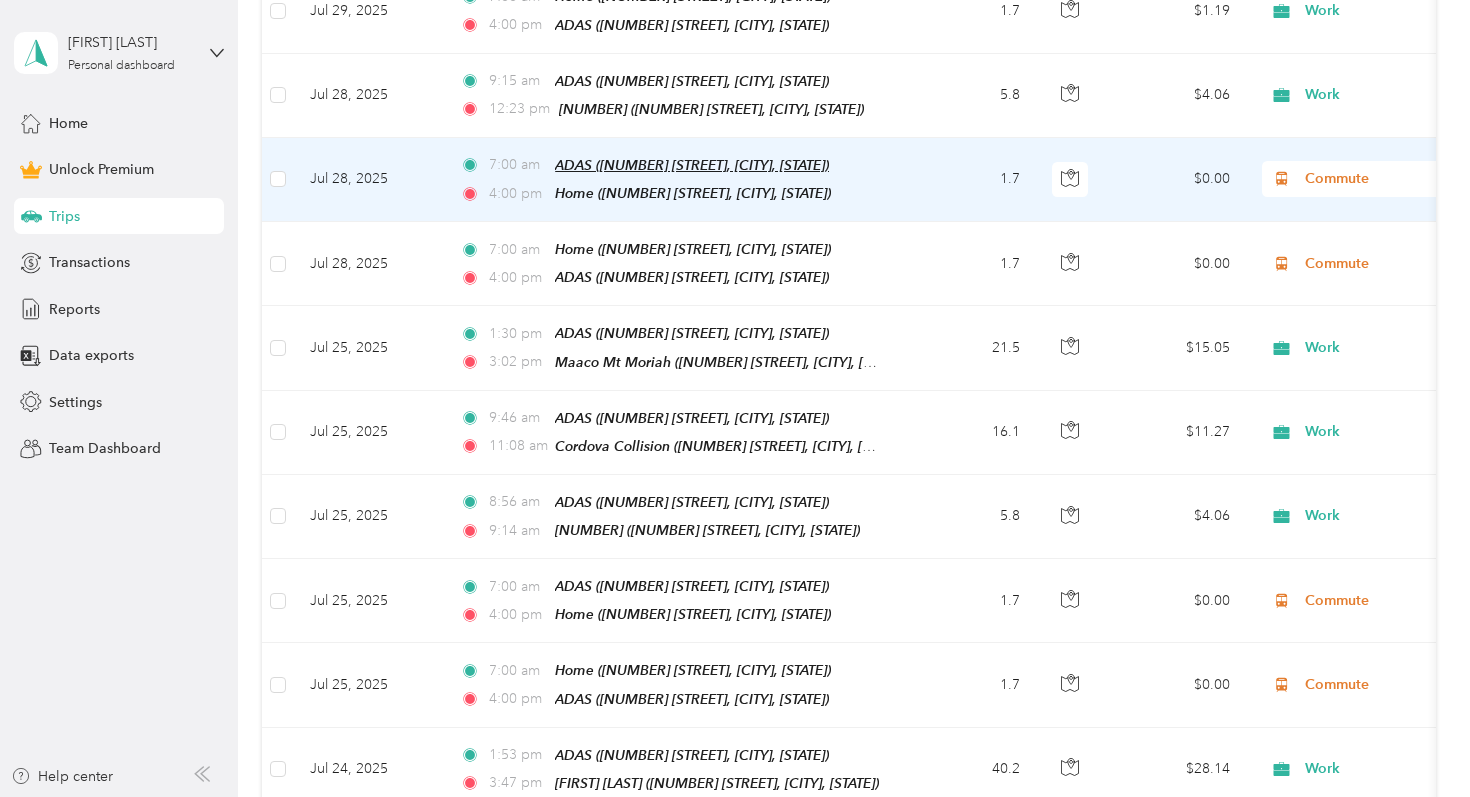 scroll, scrollTop: 1548, scrollLeft: 0, axis: vertical 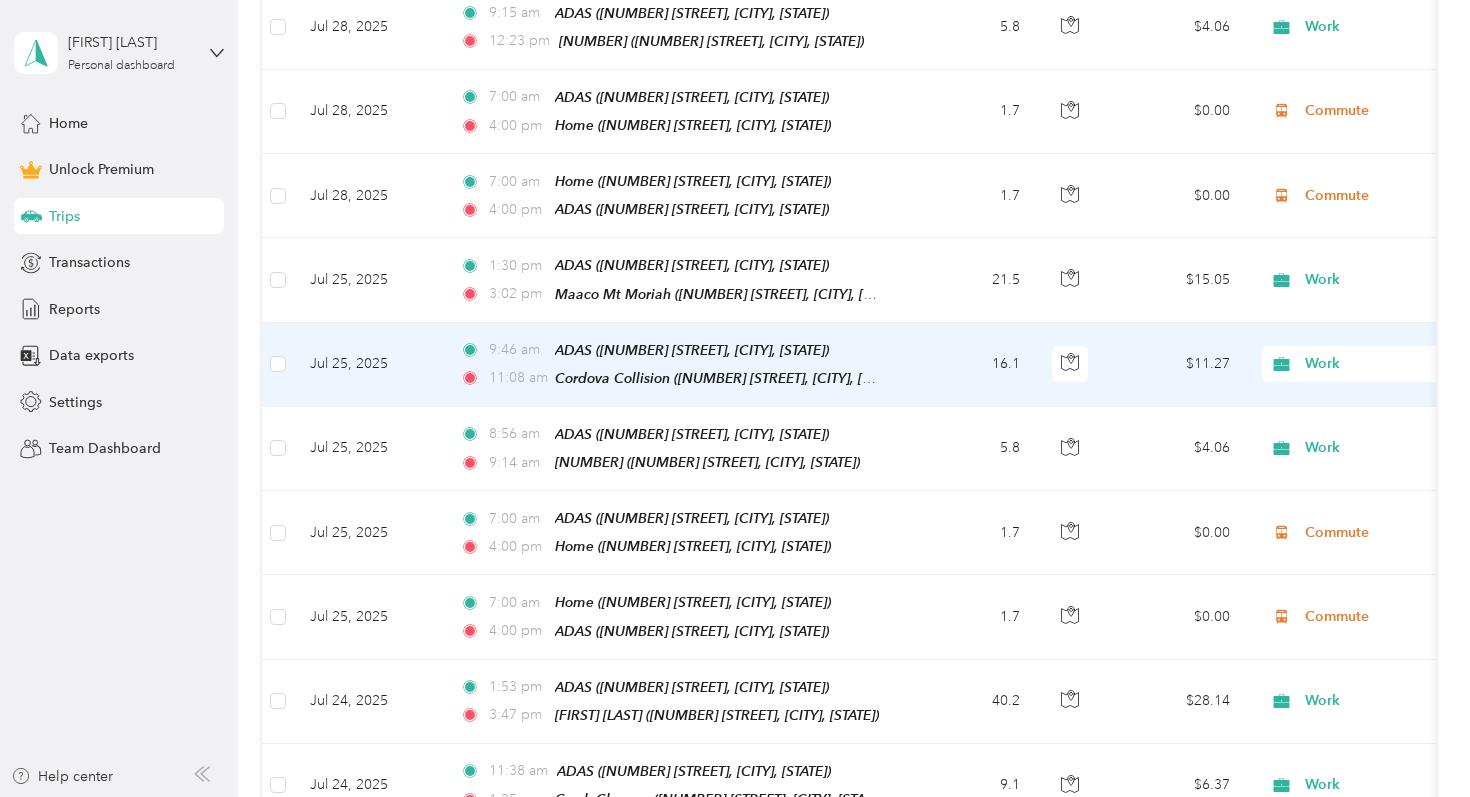 click on "[TIME] ADAS  ([NUMBER] [STREET], [CITY], [STATE]) [TIME] Cordova Collision  ([NUMBER] [STREET], [CITY], [STATE])" at bounding box center [674, 365] 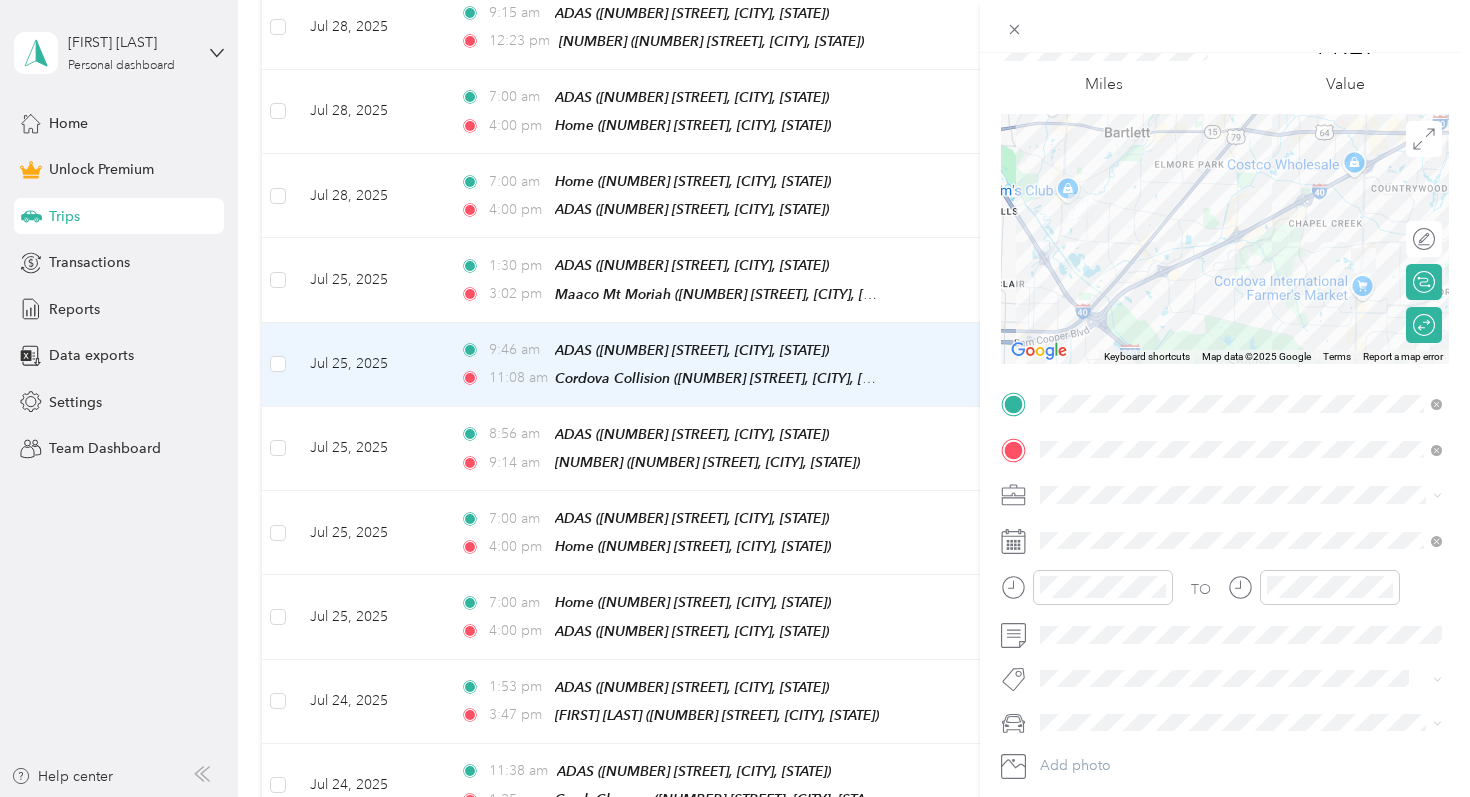 scroll, scrollTop: 77, scrollLeft: 0, axis: vertical 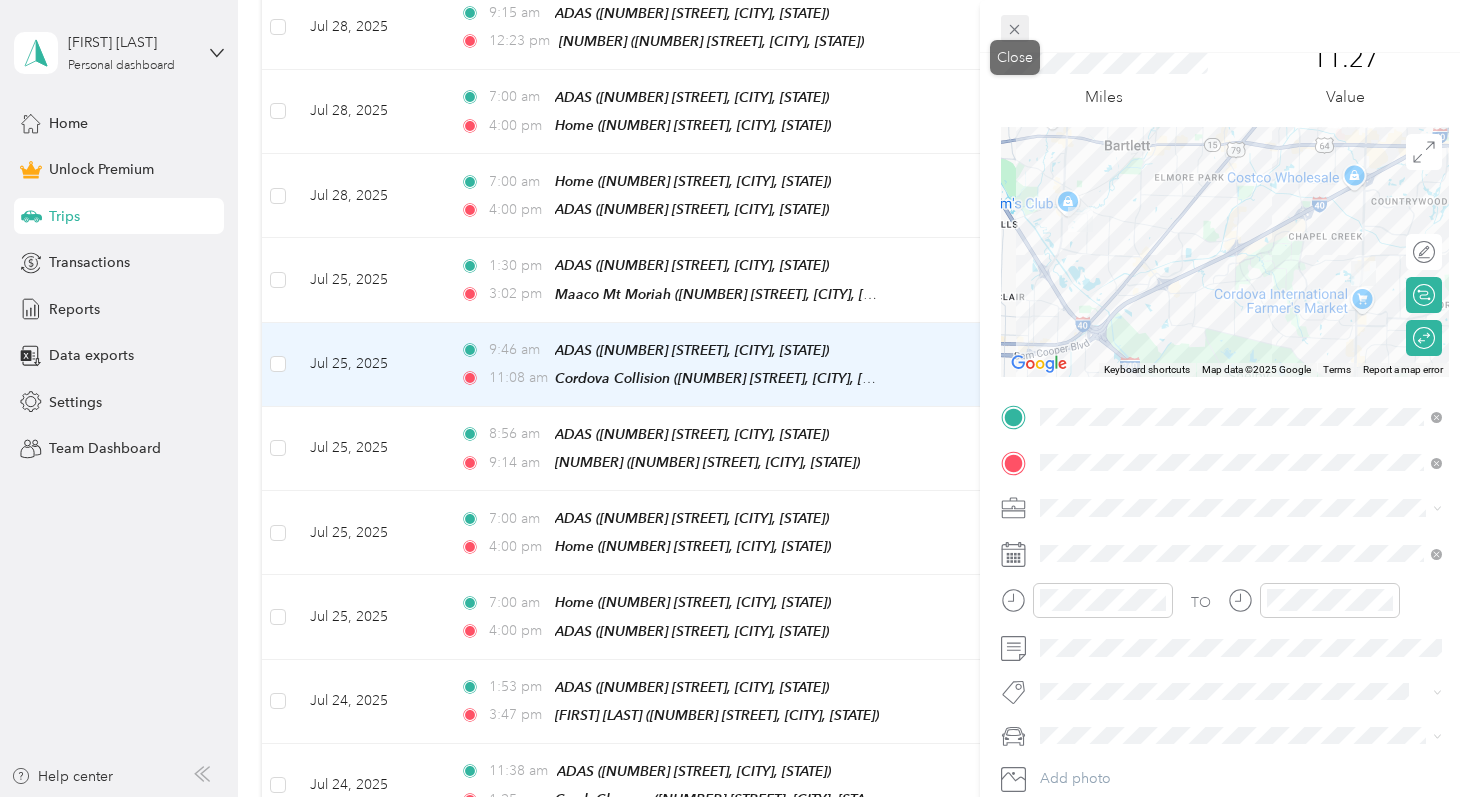 click 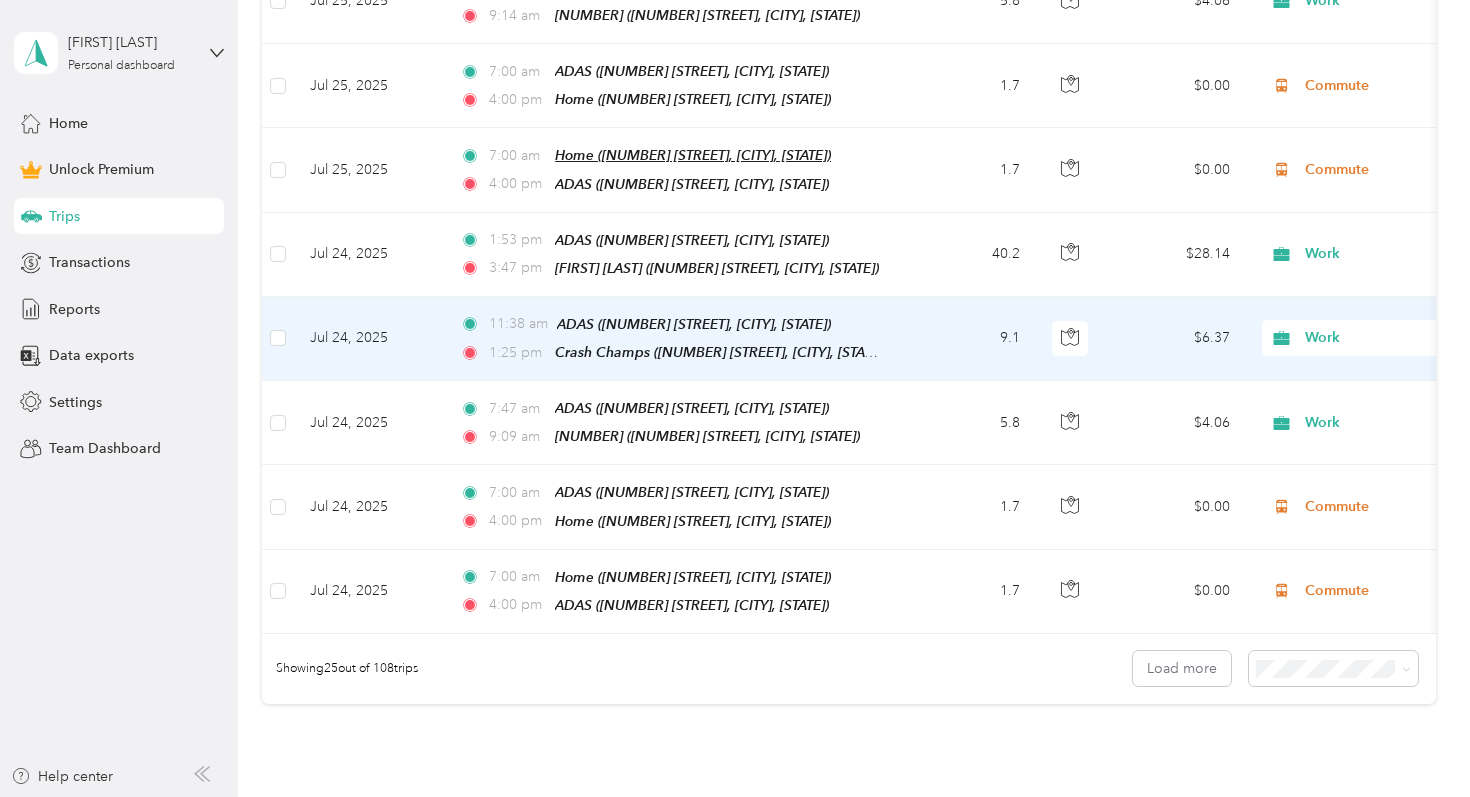 scroll, scrollTop: 2066, scrollLeft: 0, axis: vertical 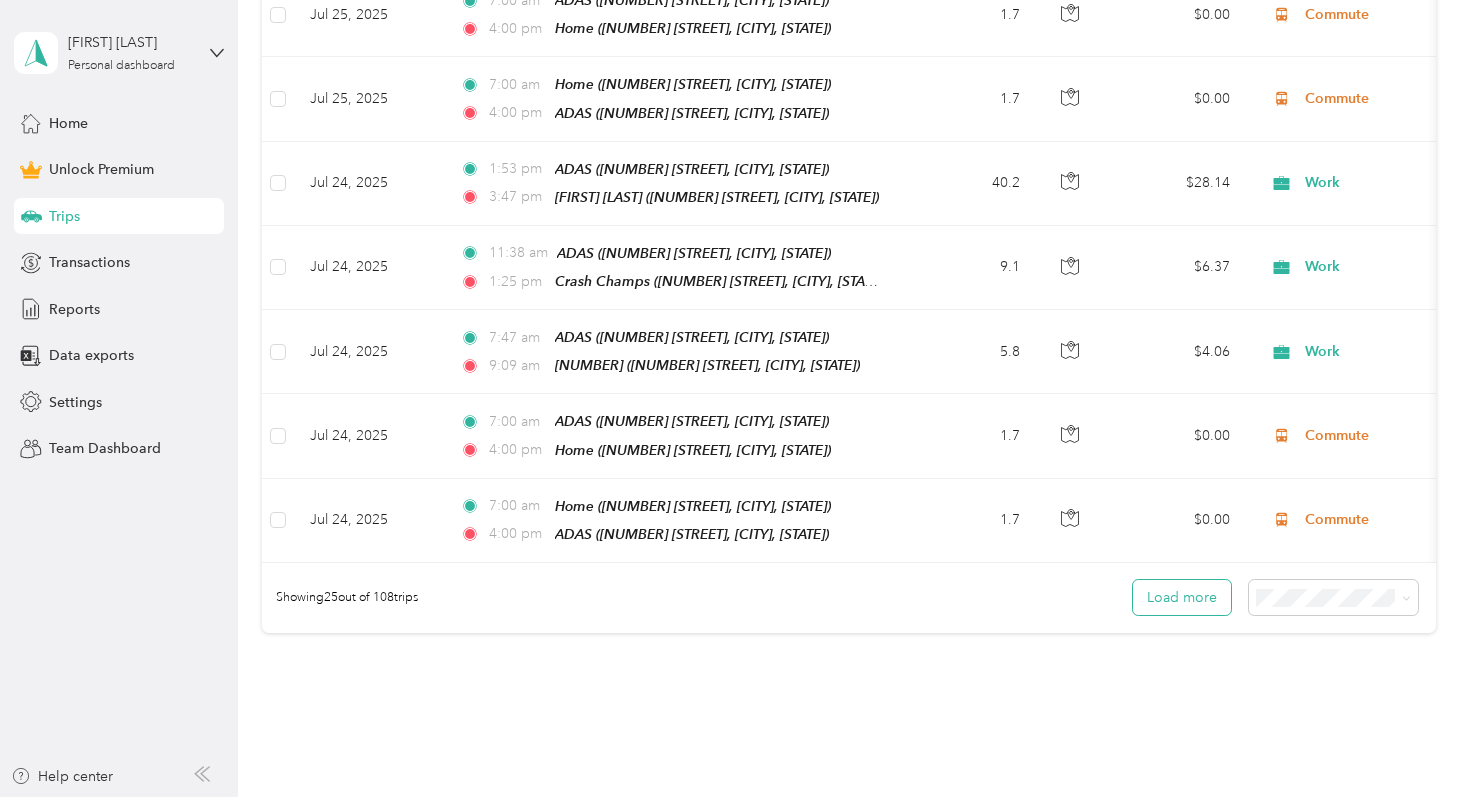 click on "Load more" at bounding box center (1182, 597) 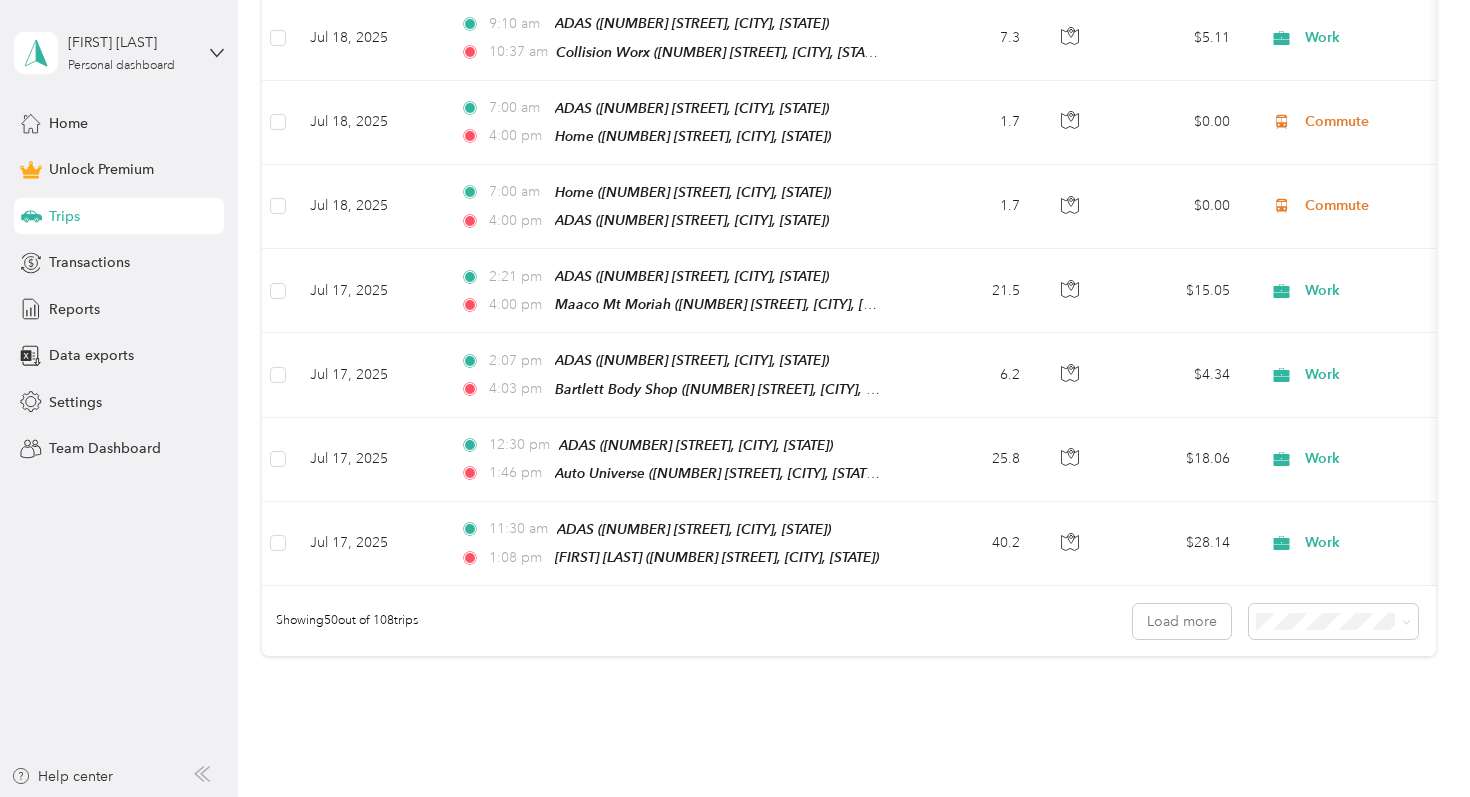 scroll, scrollTop: 4163, scrollLeft: 0, axis: vertical 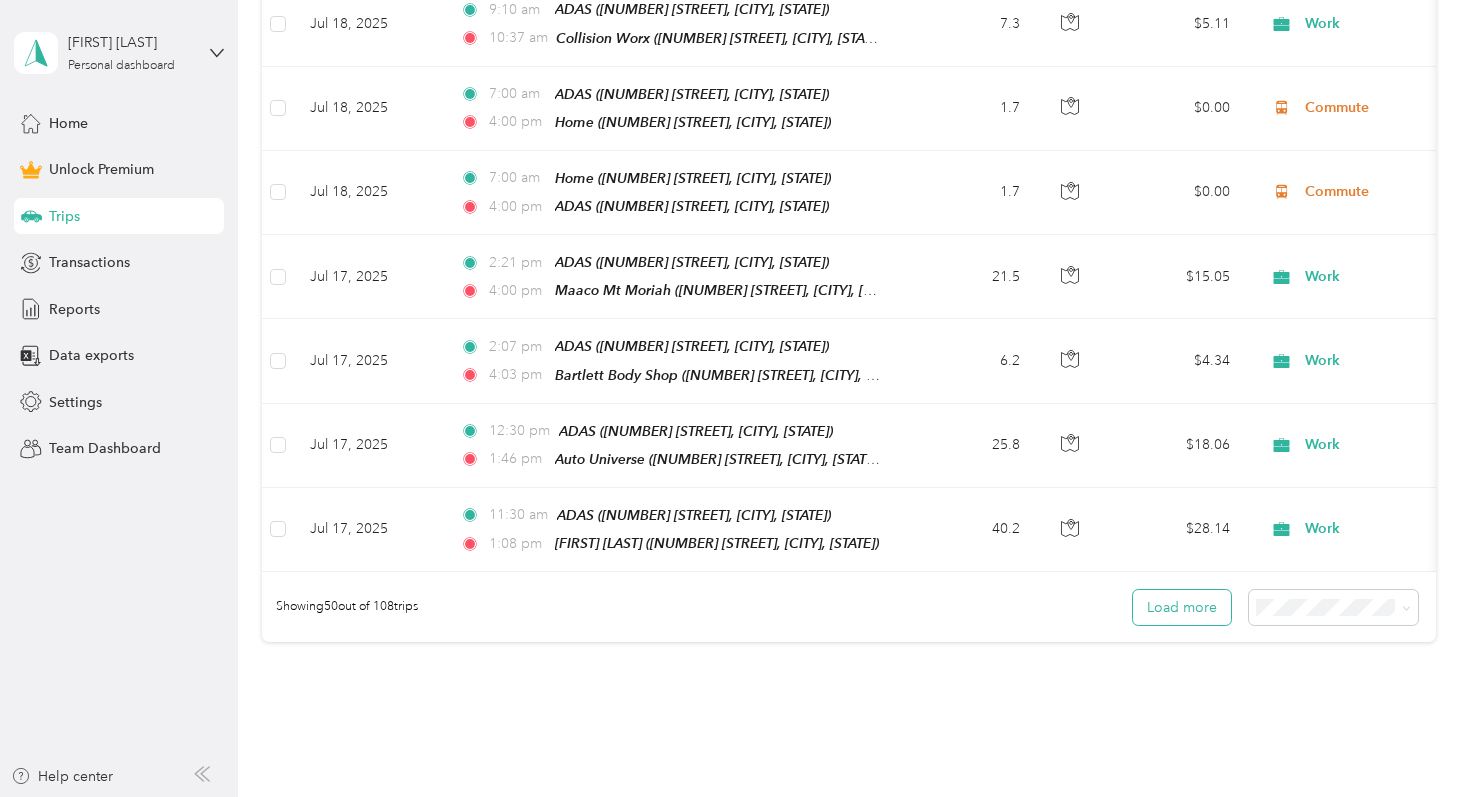 click on "Load more" at bounding box center [1182, 607] 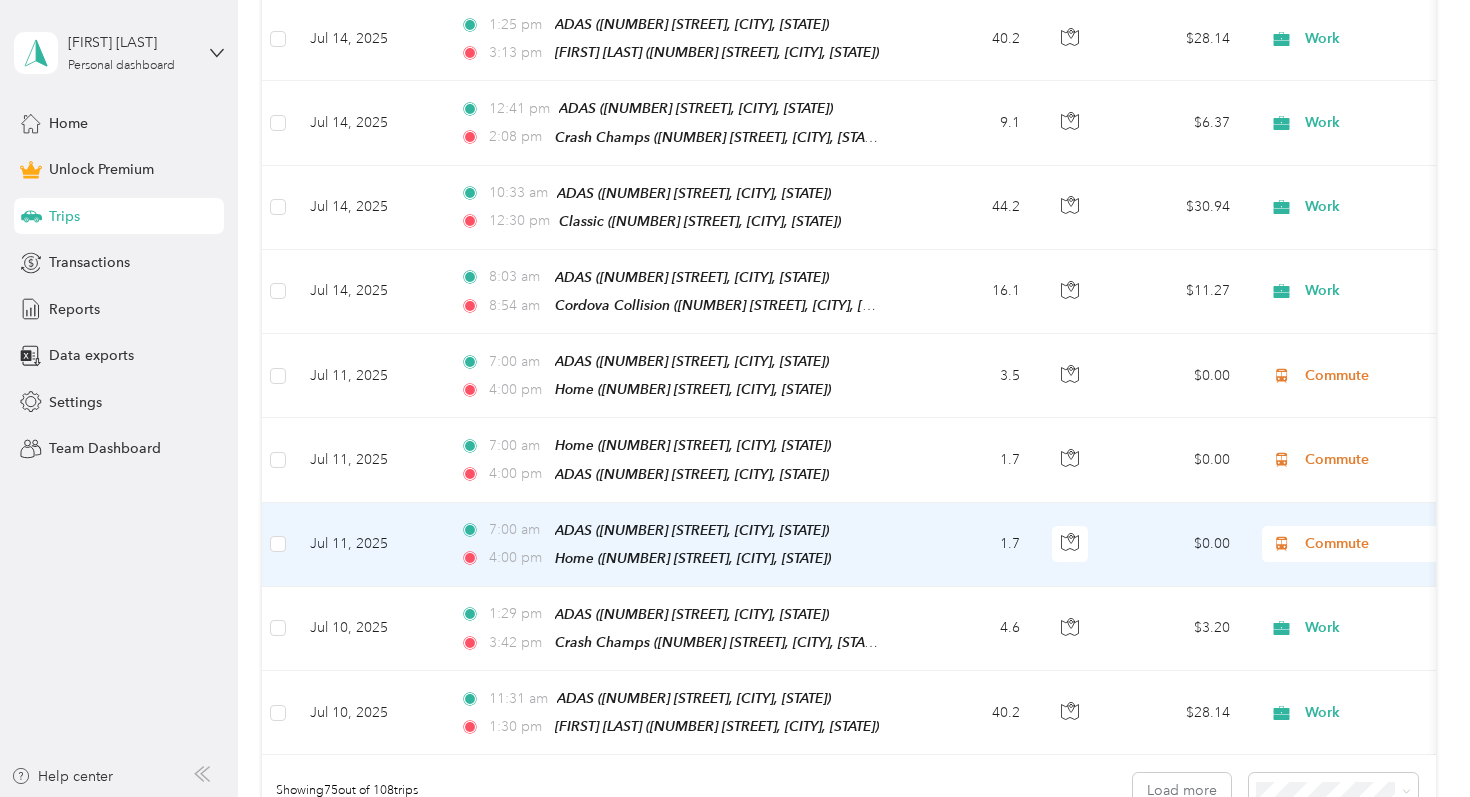 scroll, scrollTop: 6110, scrollLeft: 0, axis: vertical 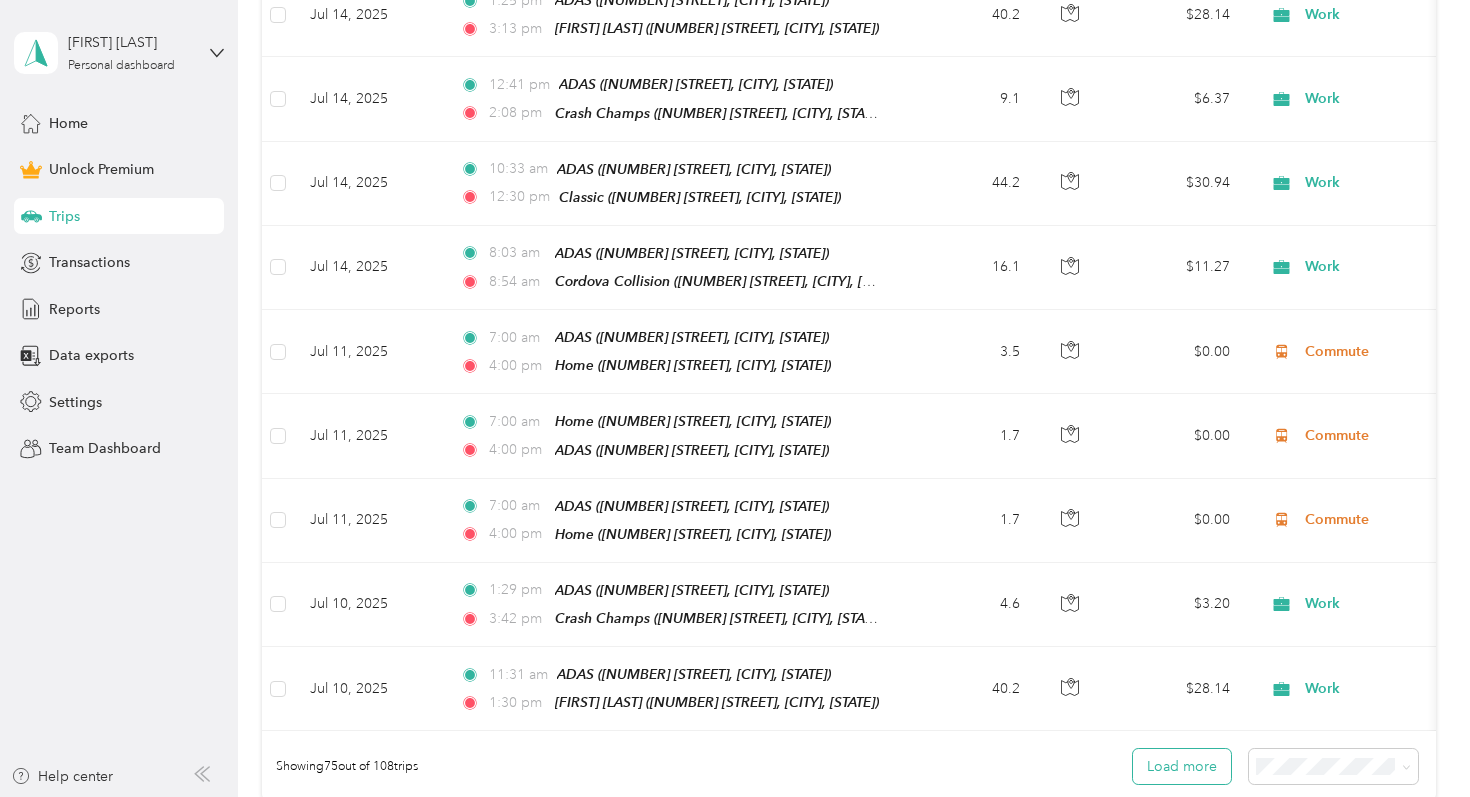 click on "Load more" at bounding box center [1182, 766] 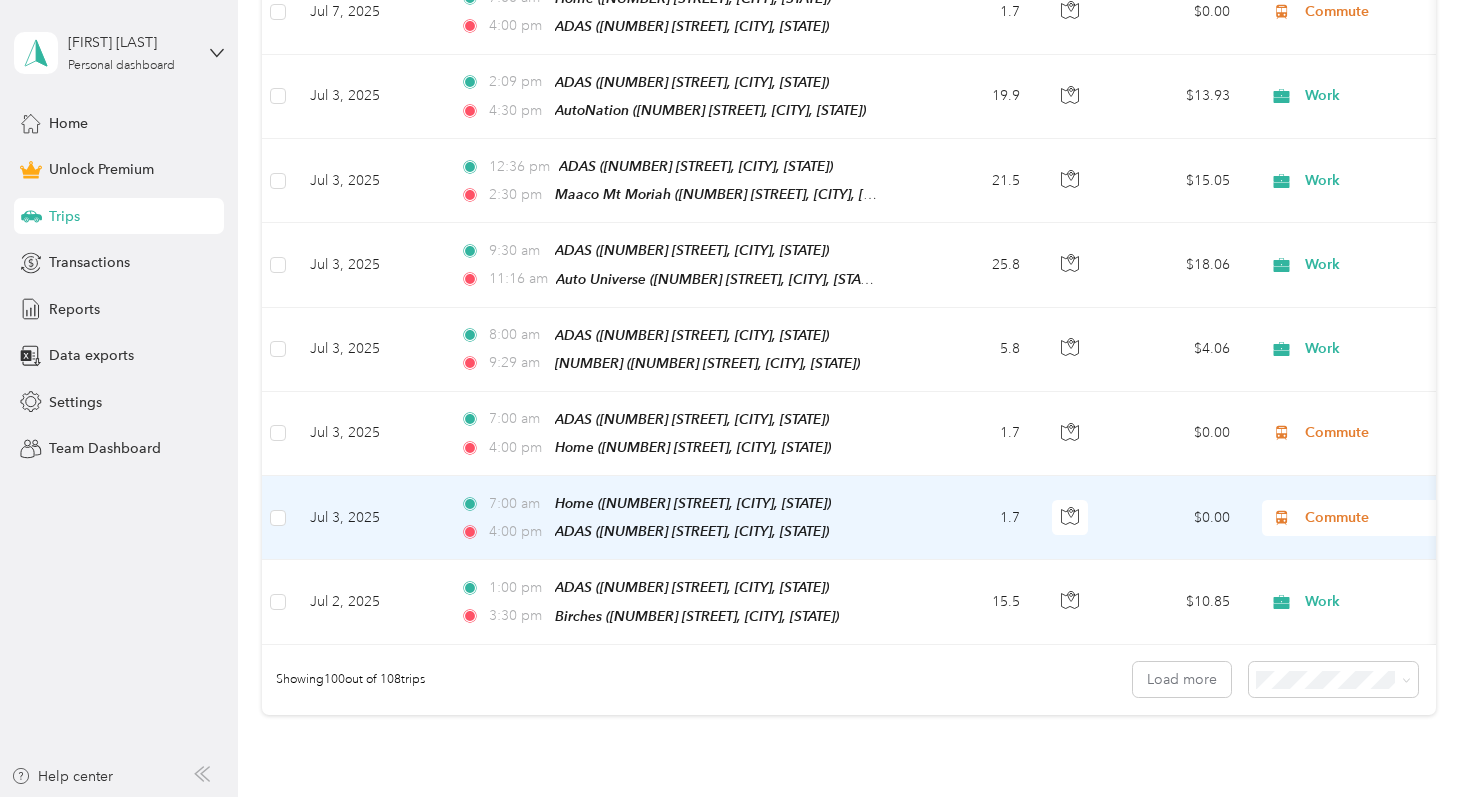 scroll, scrollTop: 8305, scrollLeft: 0, axis: vertical 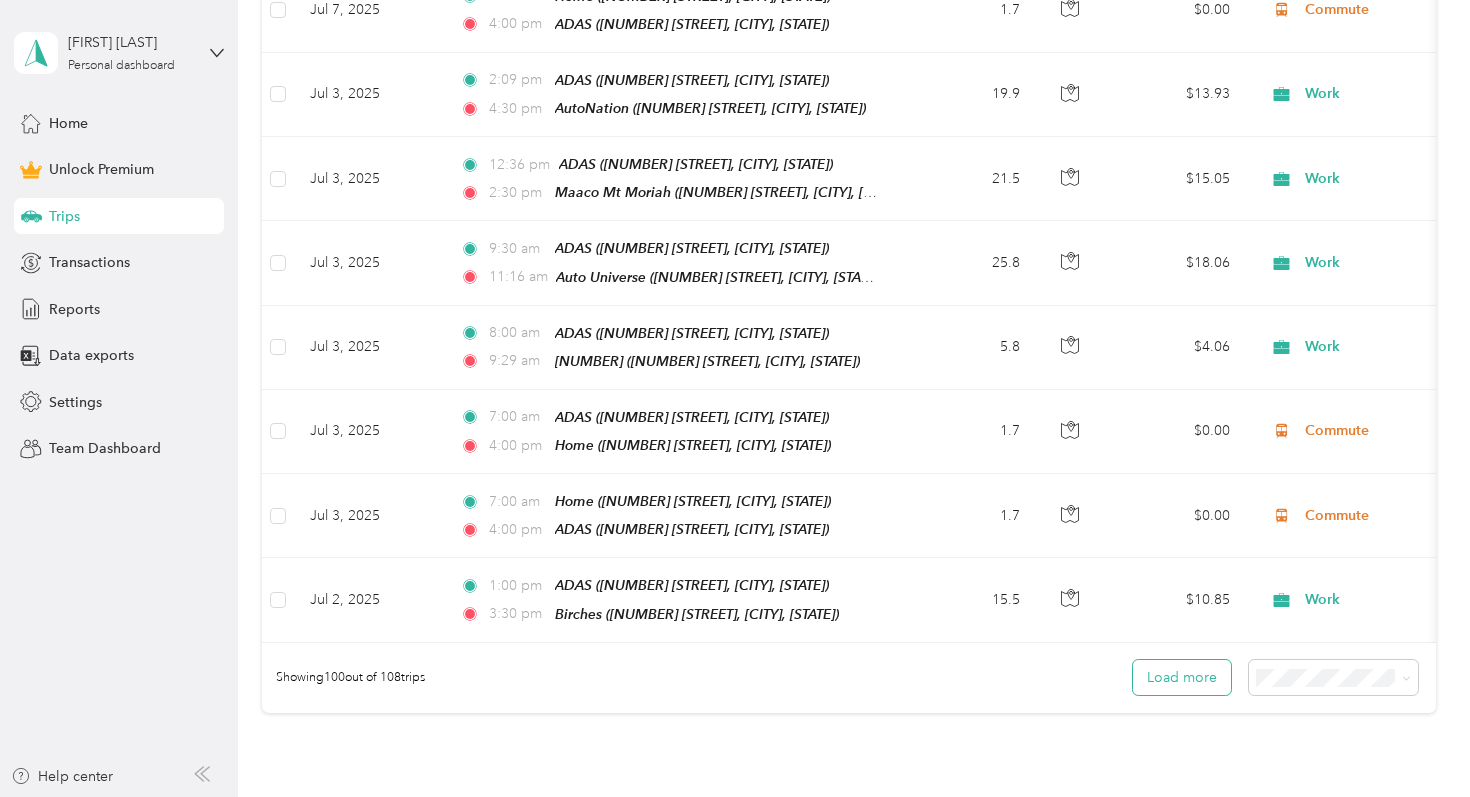 click on "Load more" at bounding box center (1182, 677) 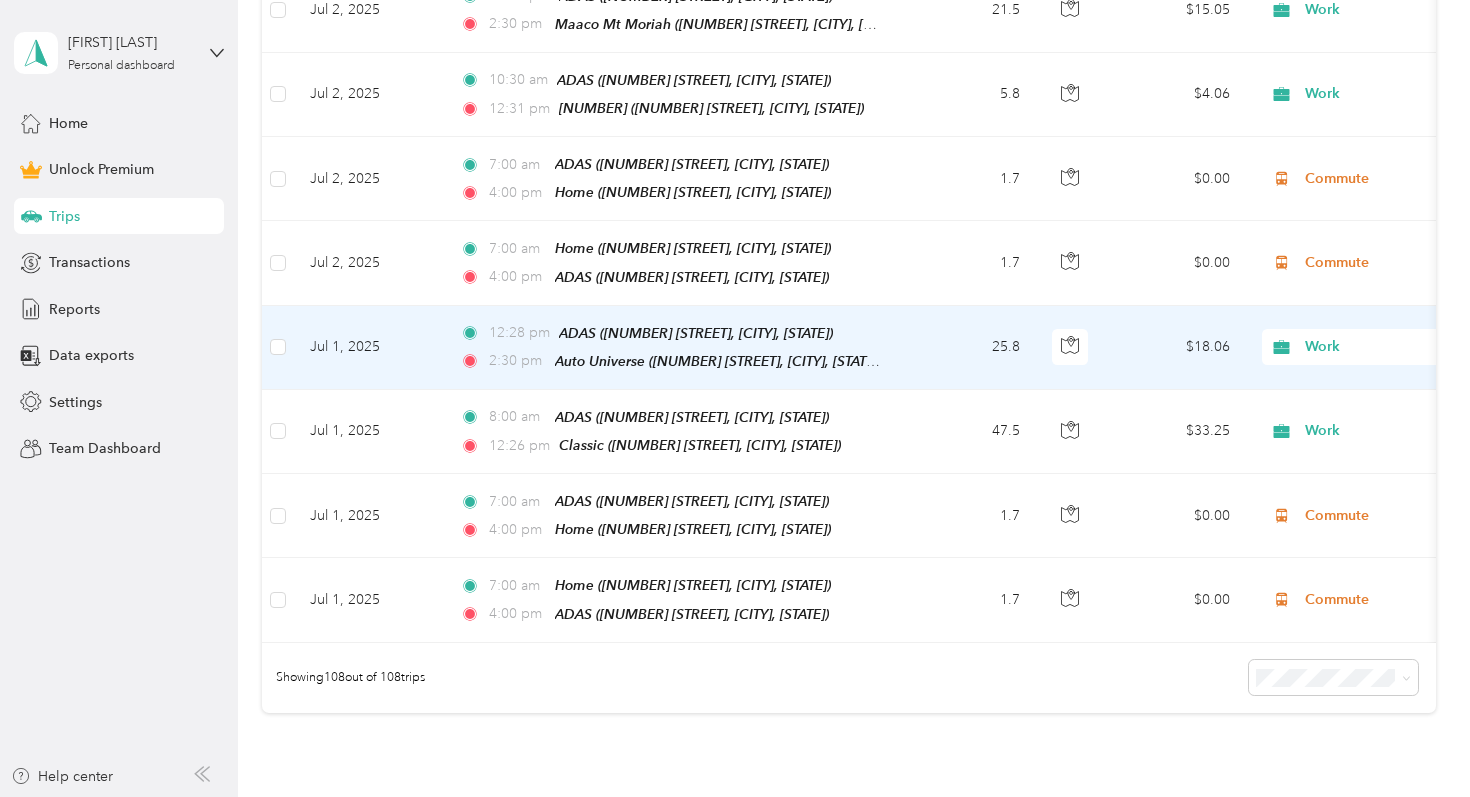 scroll, scrollTop: 9032, scrollLeft: 0, axis: vertical 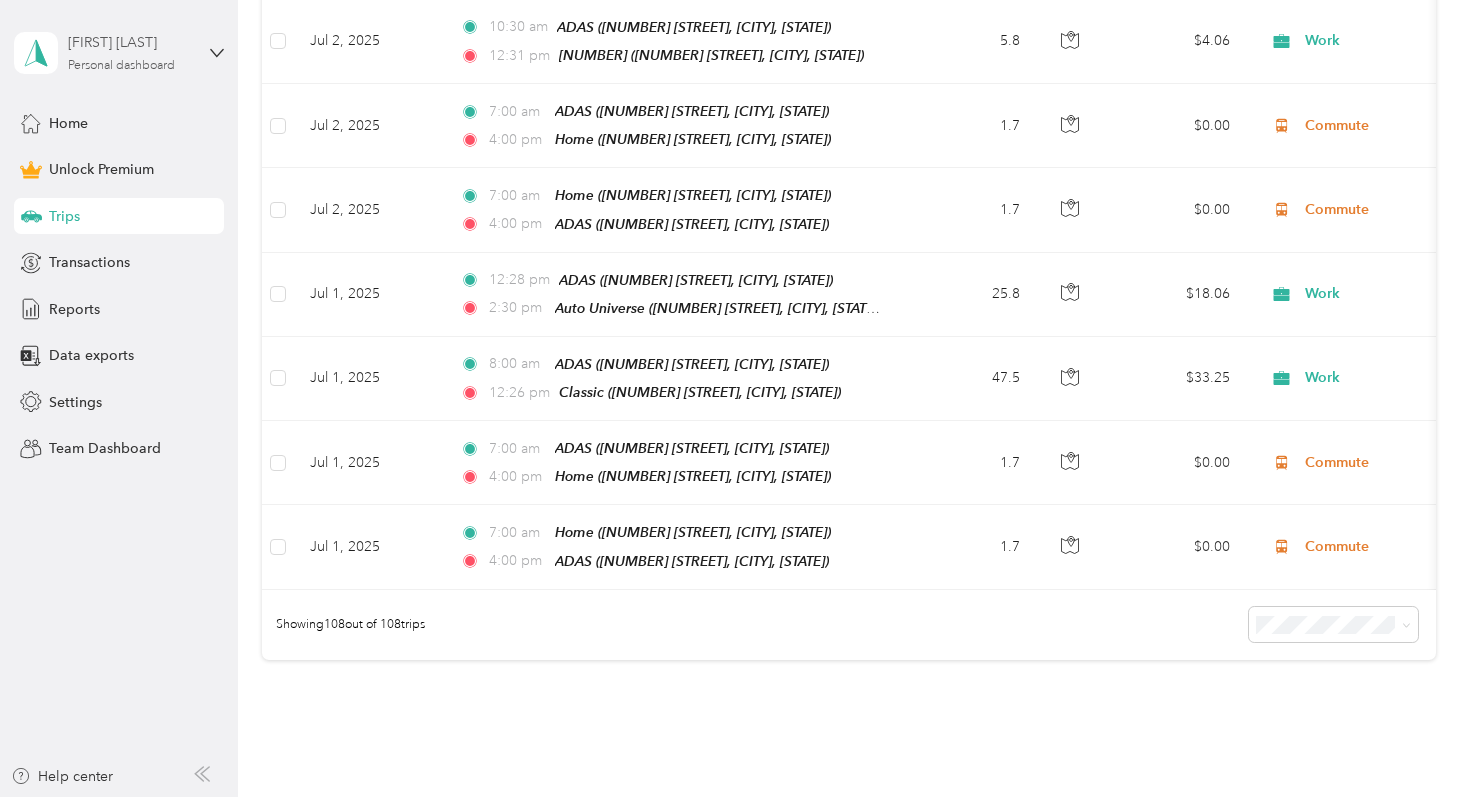click on "[FIRST] [LAST] Personal dashboard" at bounding box center [130, 52] 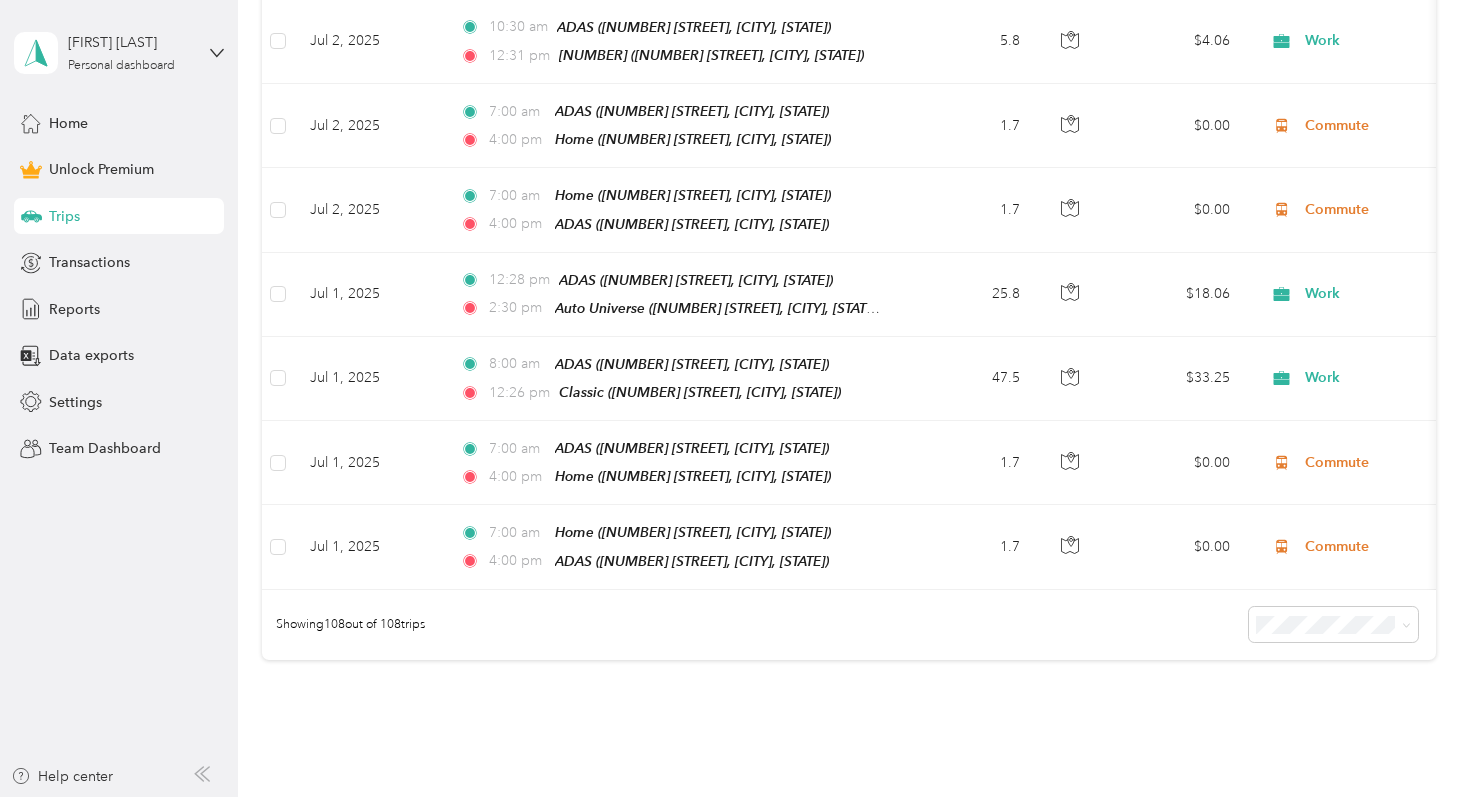click on "Log out" at bounding box center (166, 155) 